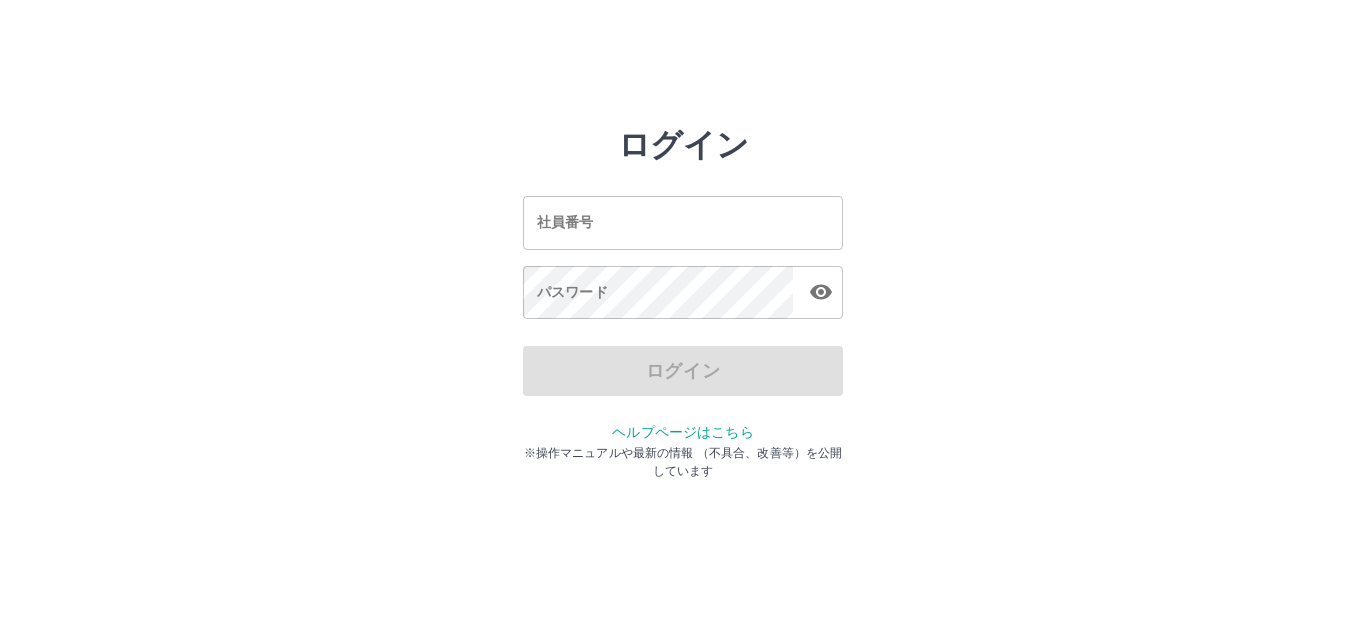 scroll, scrollTop: 0, scrollLeft: 0, axis: both 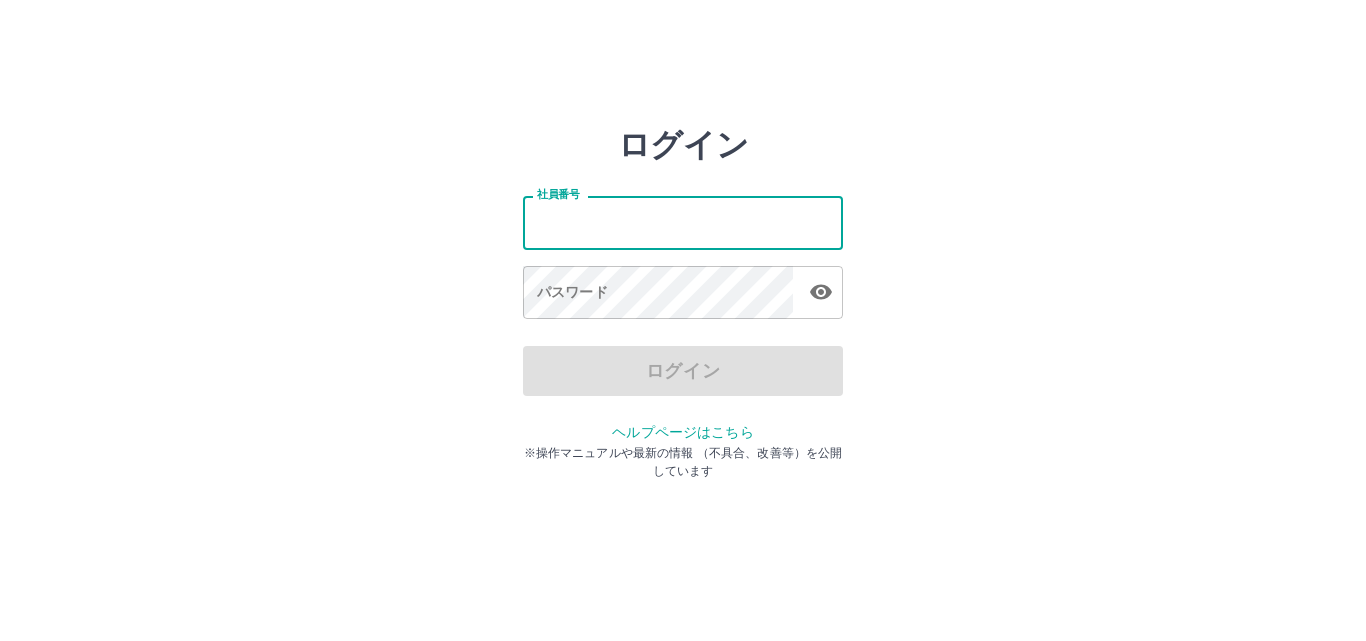 click on "社員番号" at bounding box center [683, 222] 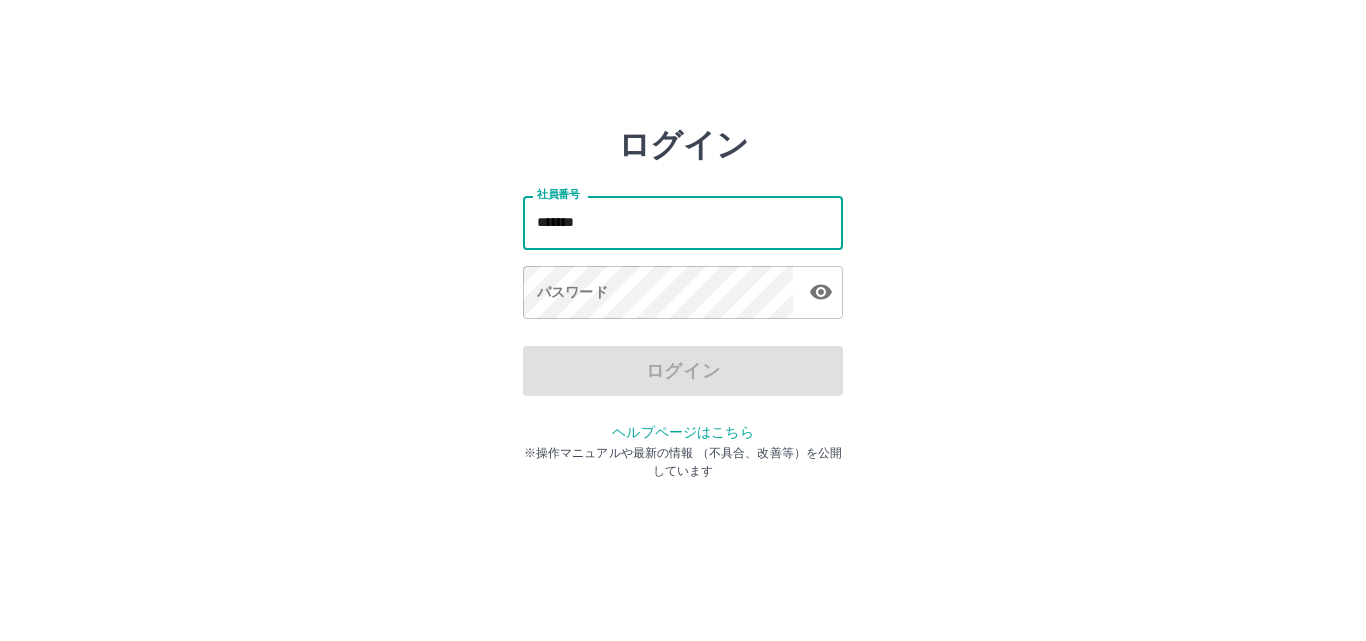 type on "*******" 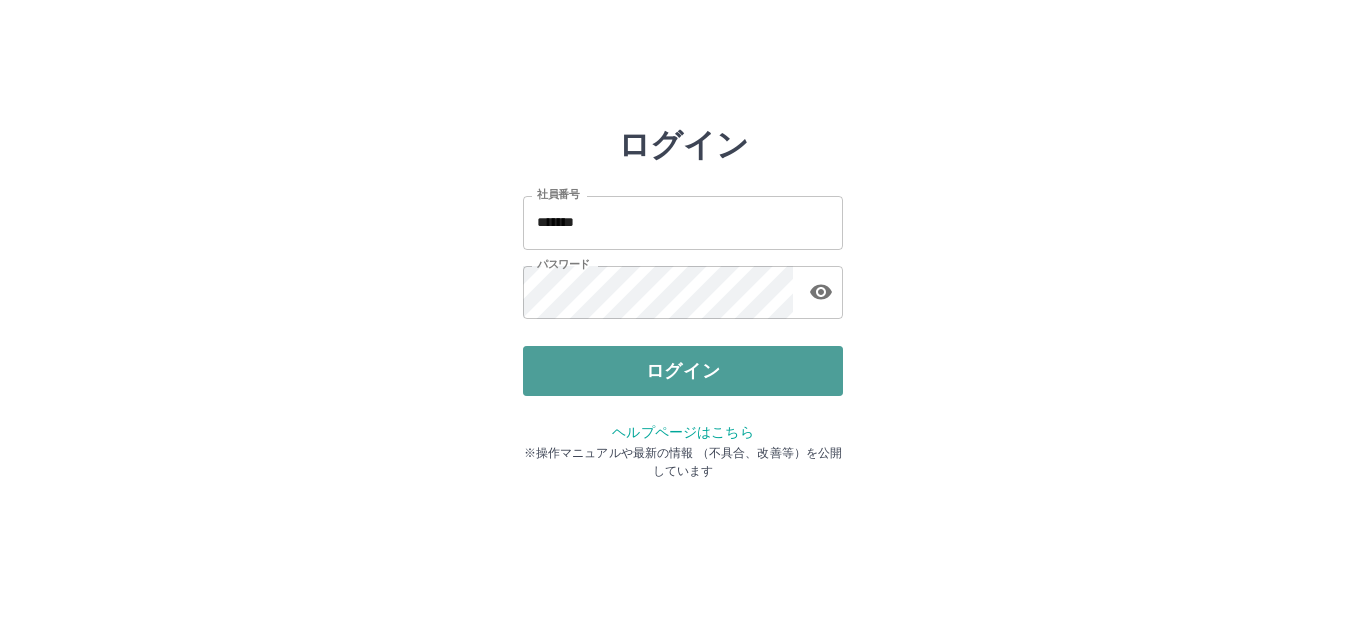click on "ログイン" at bounding box center [683, 371] 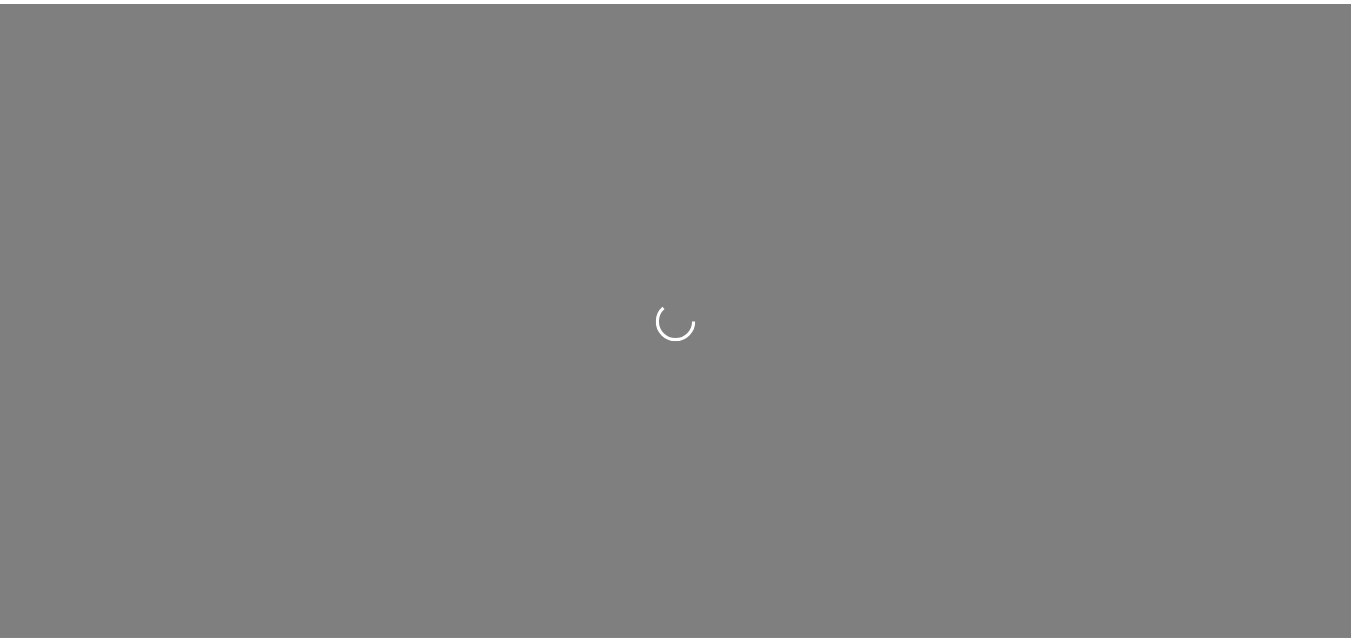 scroll, scrollTop: 0, scrollLeft: 0, axis: both 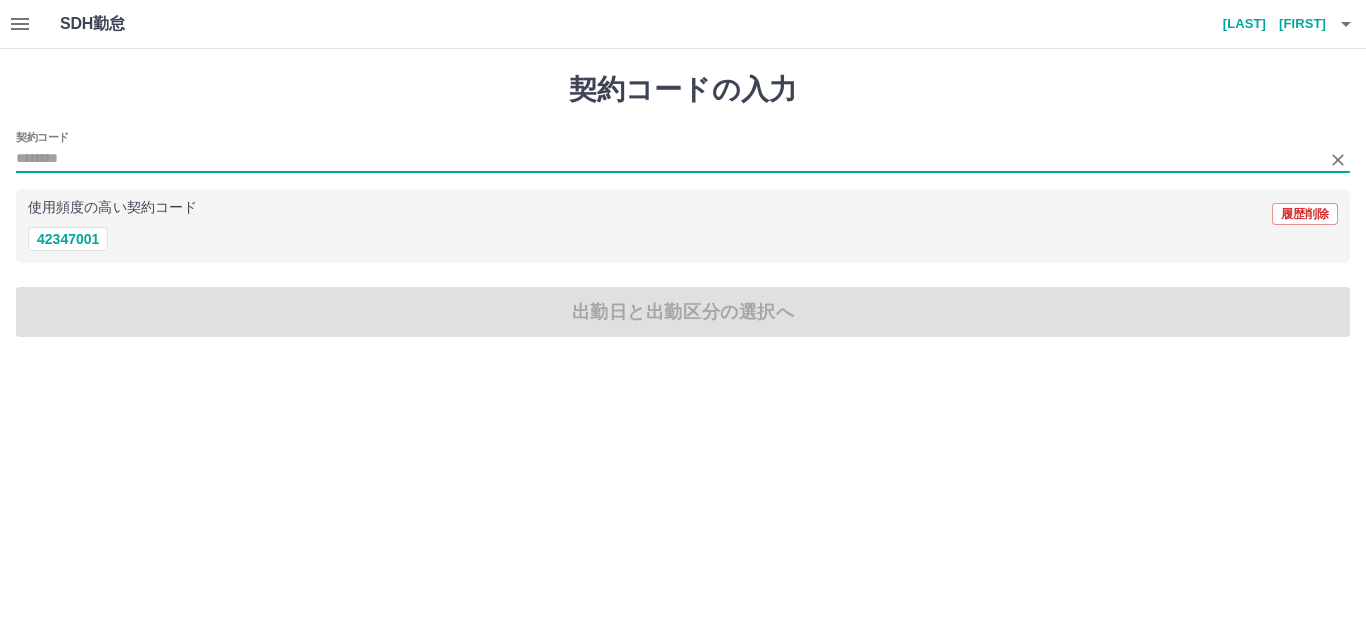 click on "契約コード" at bounding box center (668, 159) 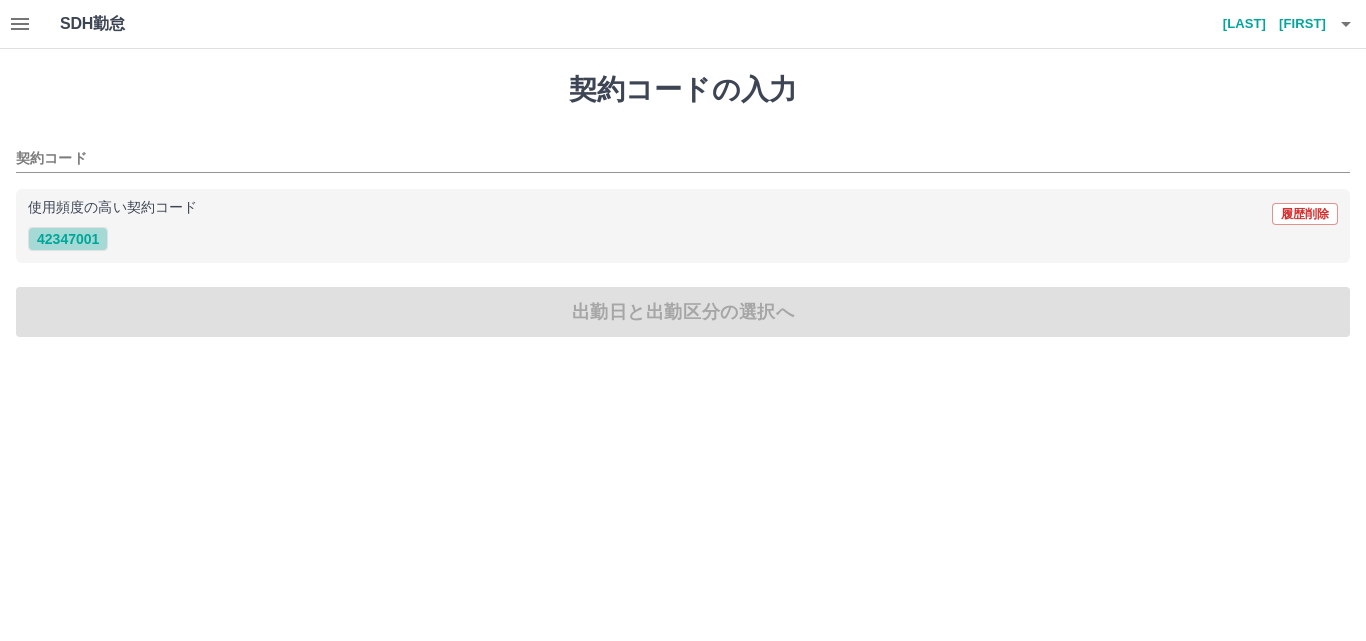 click on "42347001" at bounding box center (68, 239) 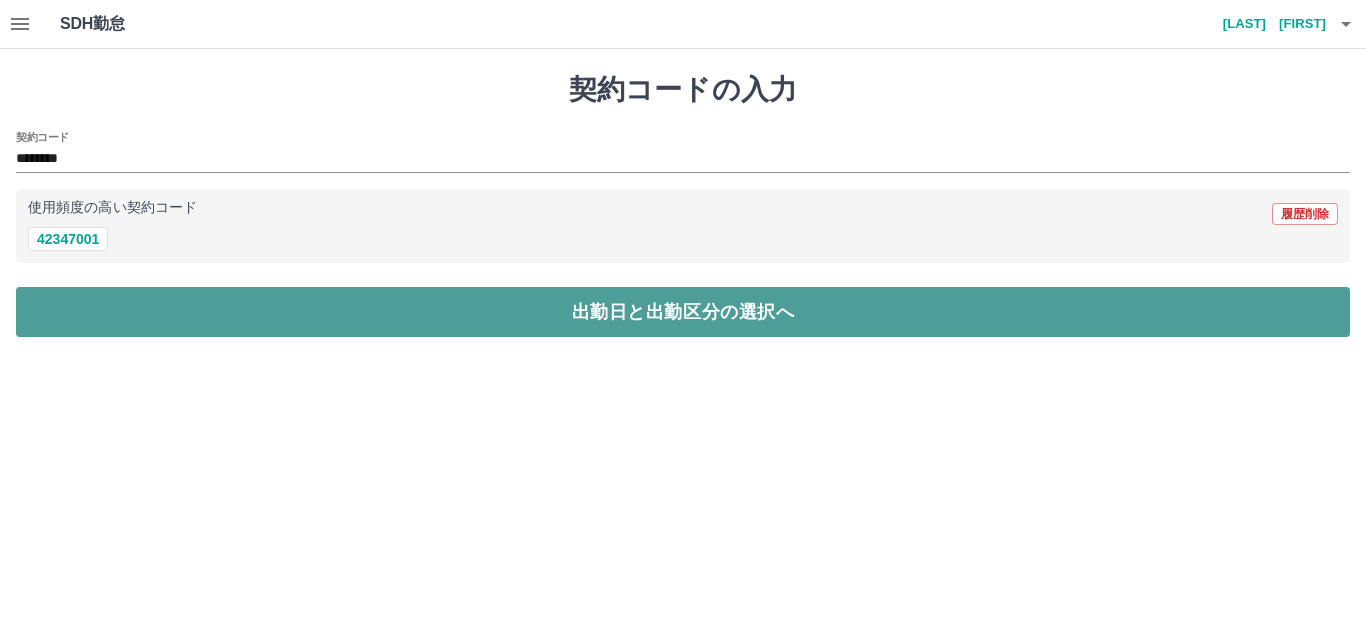 click on "出勤日と出勤区分の選択へ" at bounding box center (683, 312) 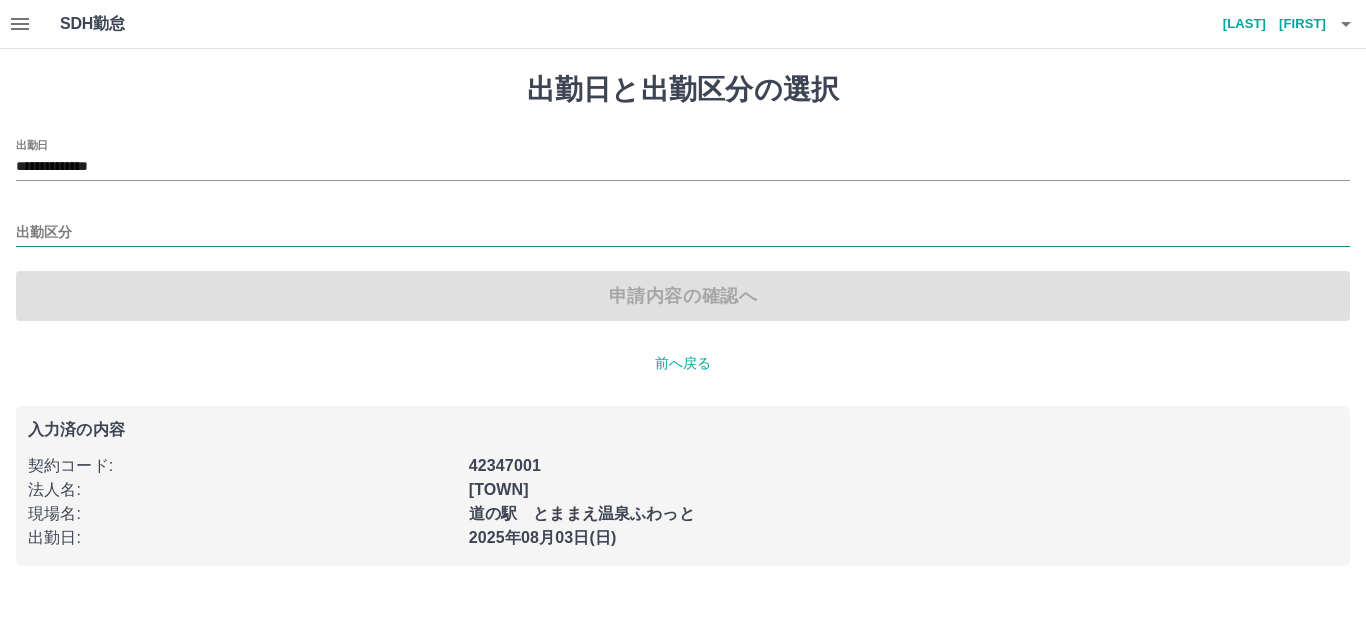 click on "出勤区分" at bounding box center (683, 233) 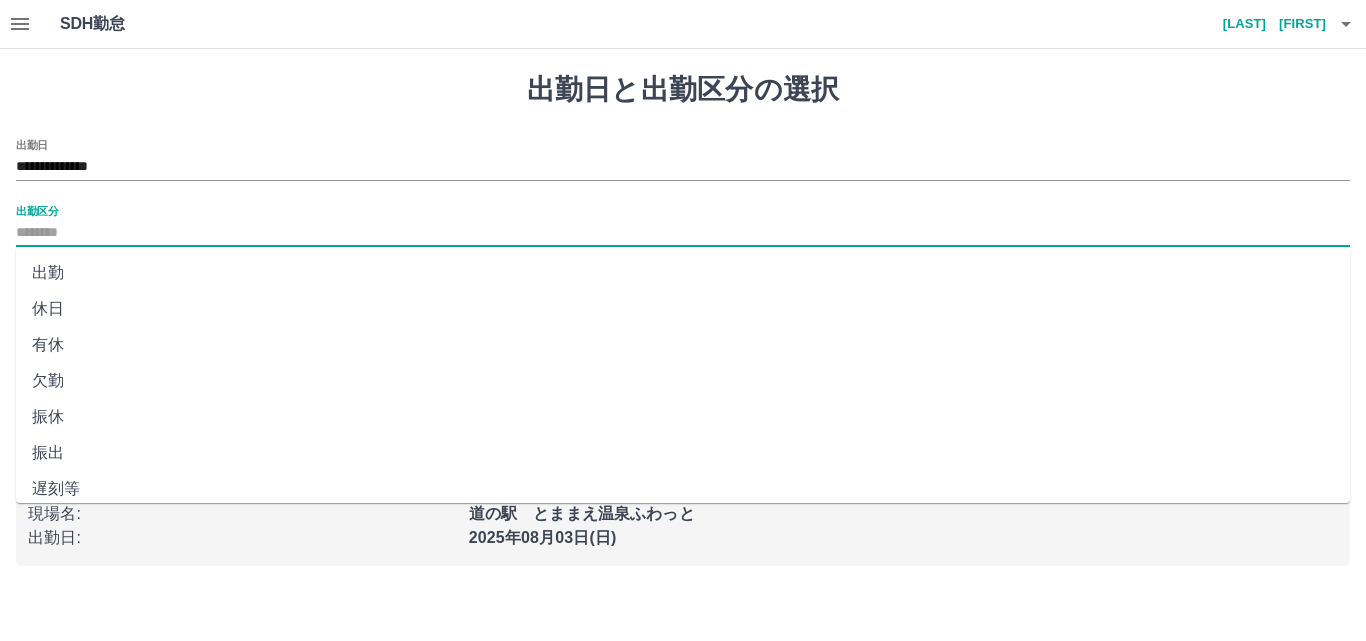 click on "出勤" at bounding box center (683, 273) 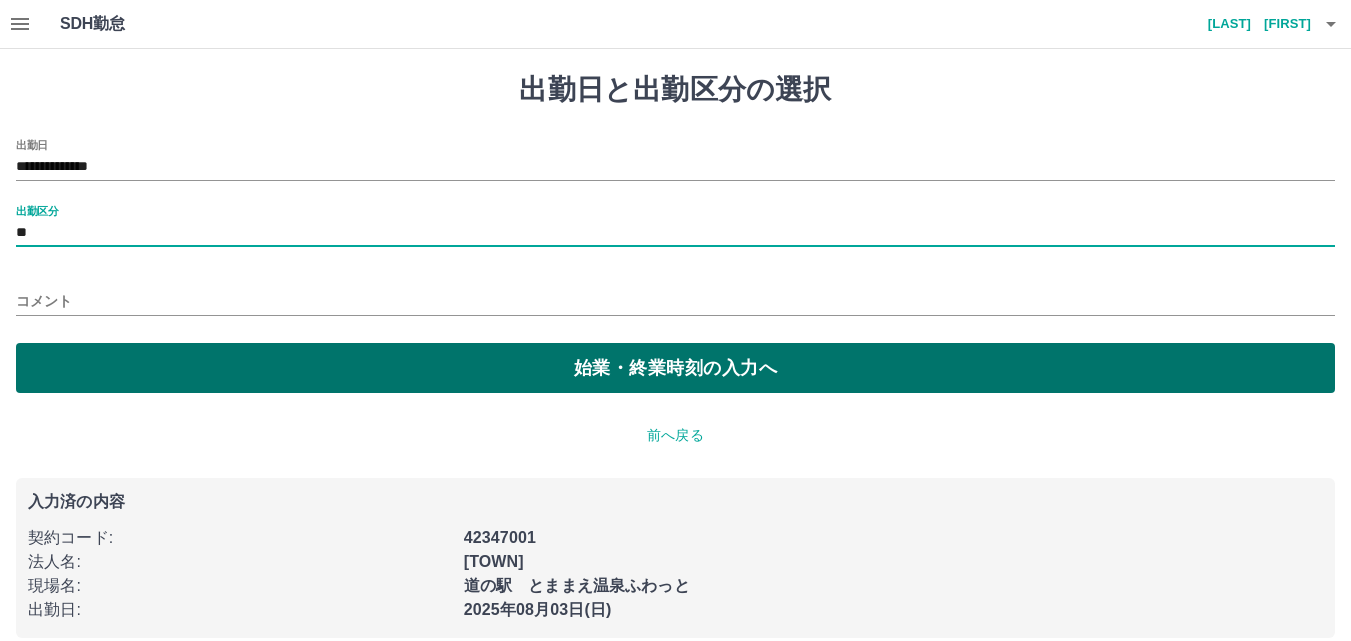 click on "始業・終業時刻の入力へ" at bounding box center [675, 368] 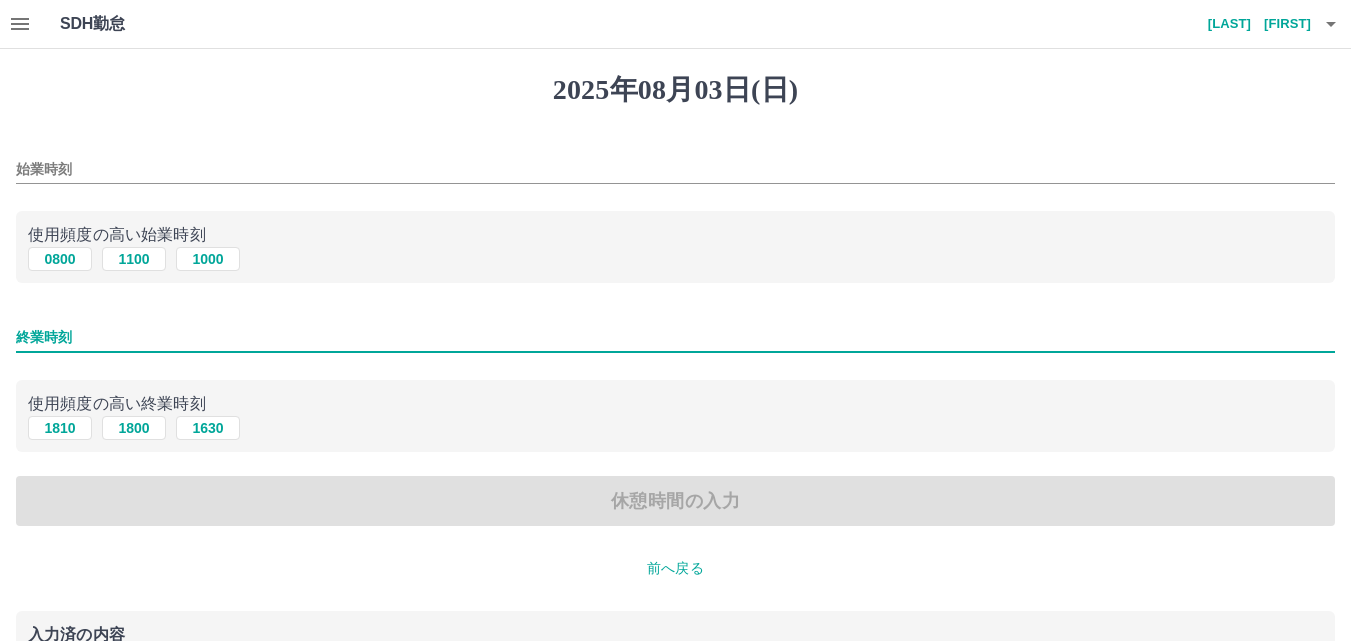 click on "終業時刻" at bounding box center [675, 337] 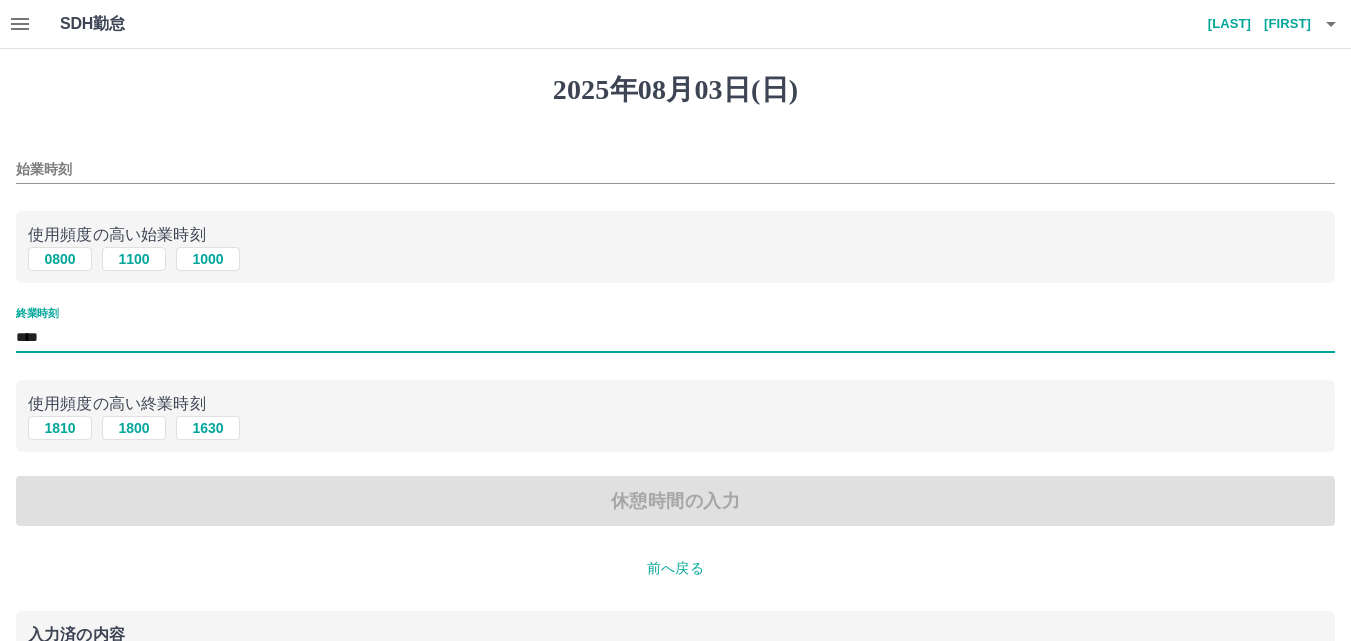 click on "****" at bounding box center [675, 337] 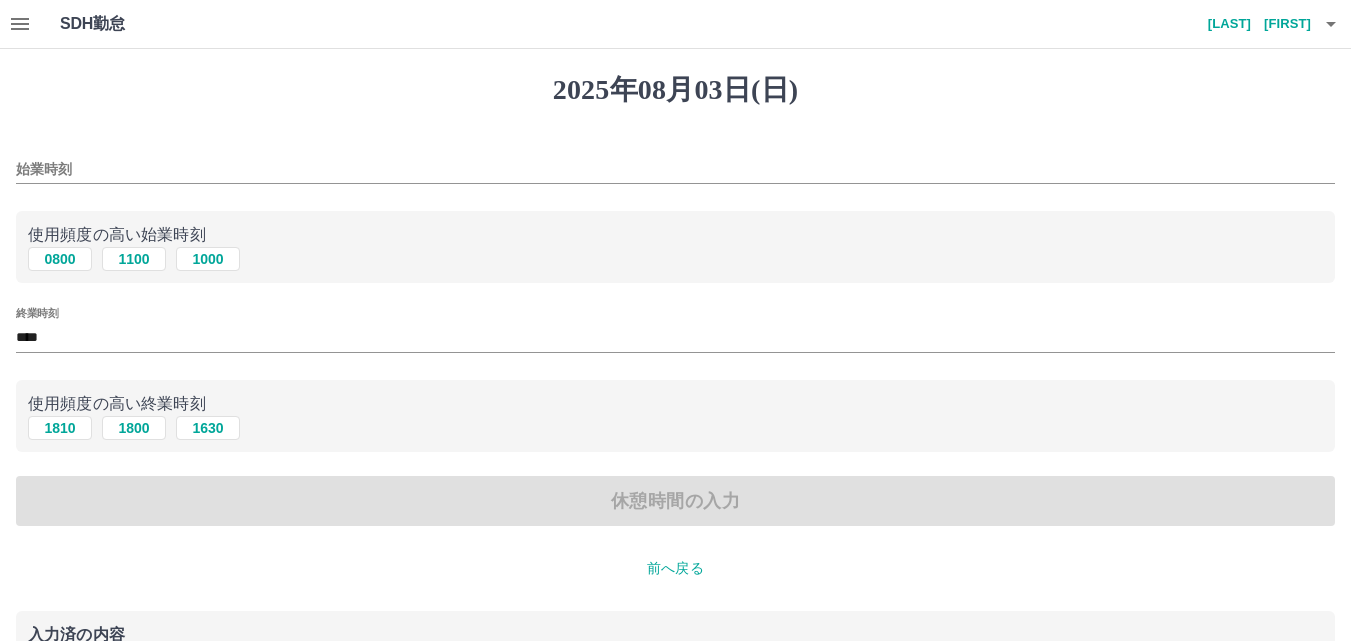 click on "****" at bounding box center [675, 337] 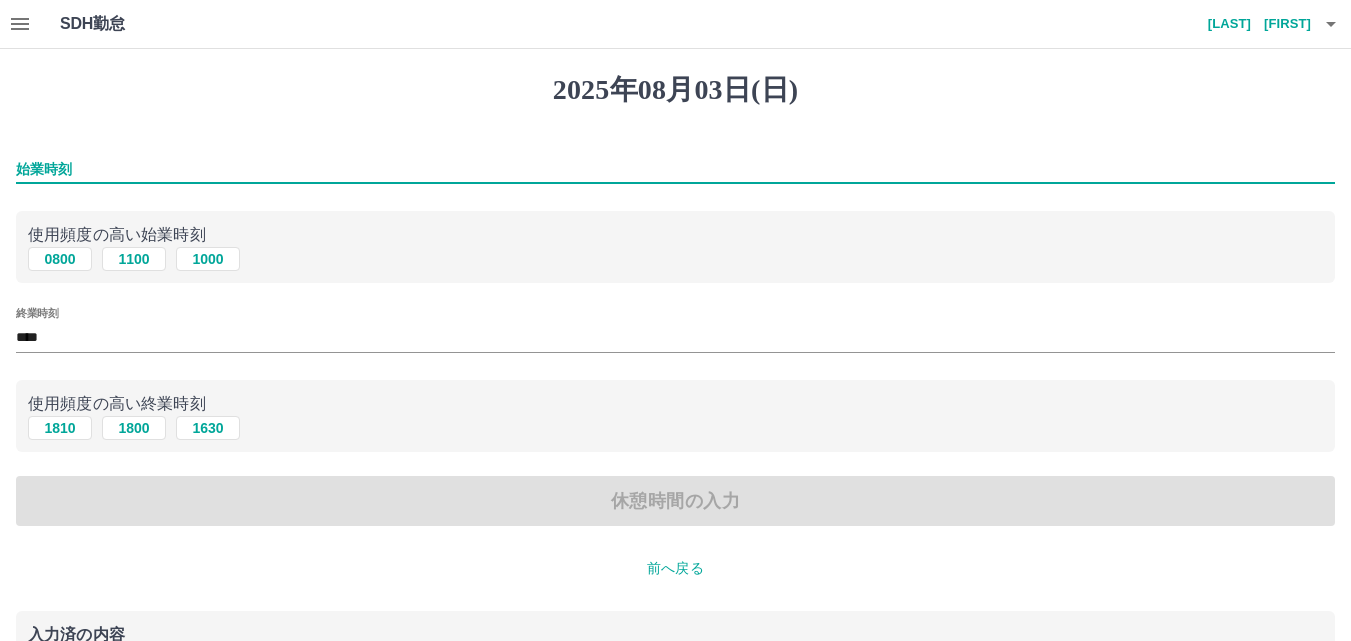 click on "始業時刻" at bounding box center (675, 169) 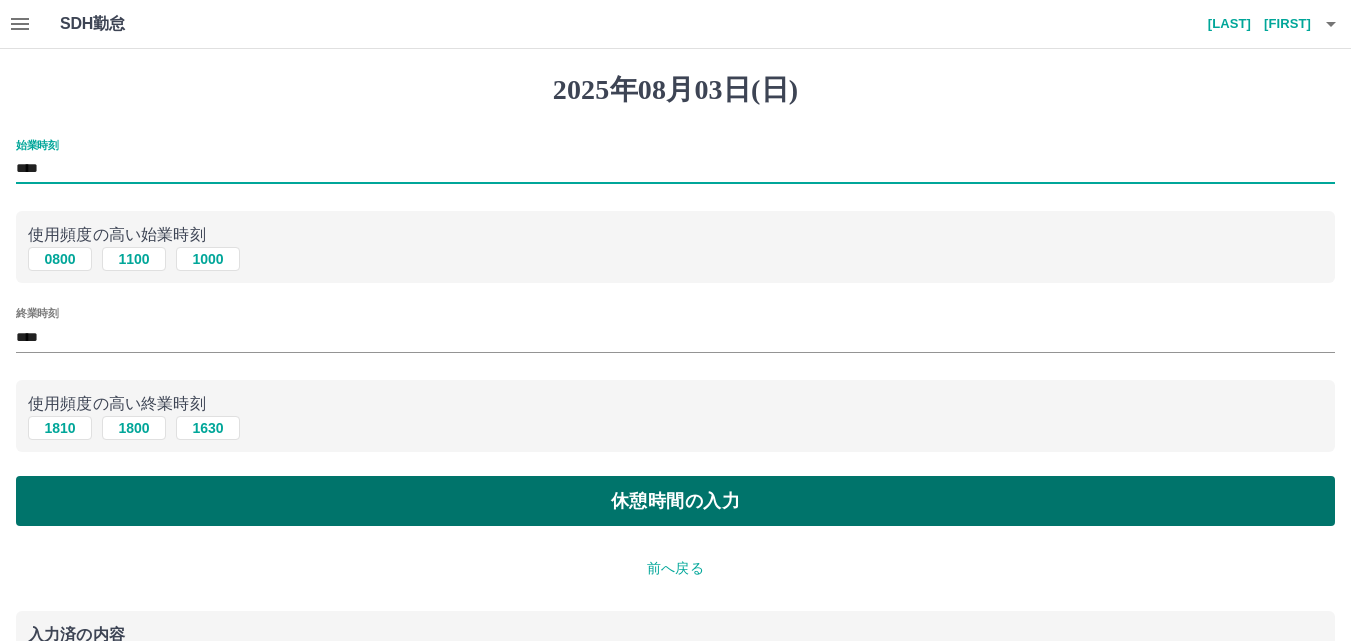 type on "****" 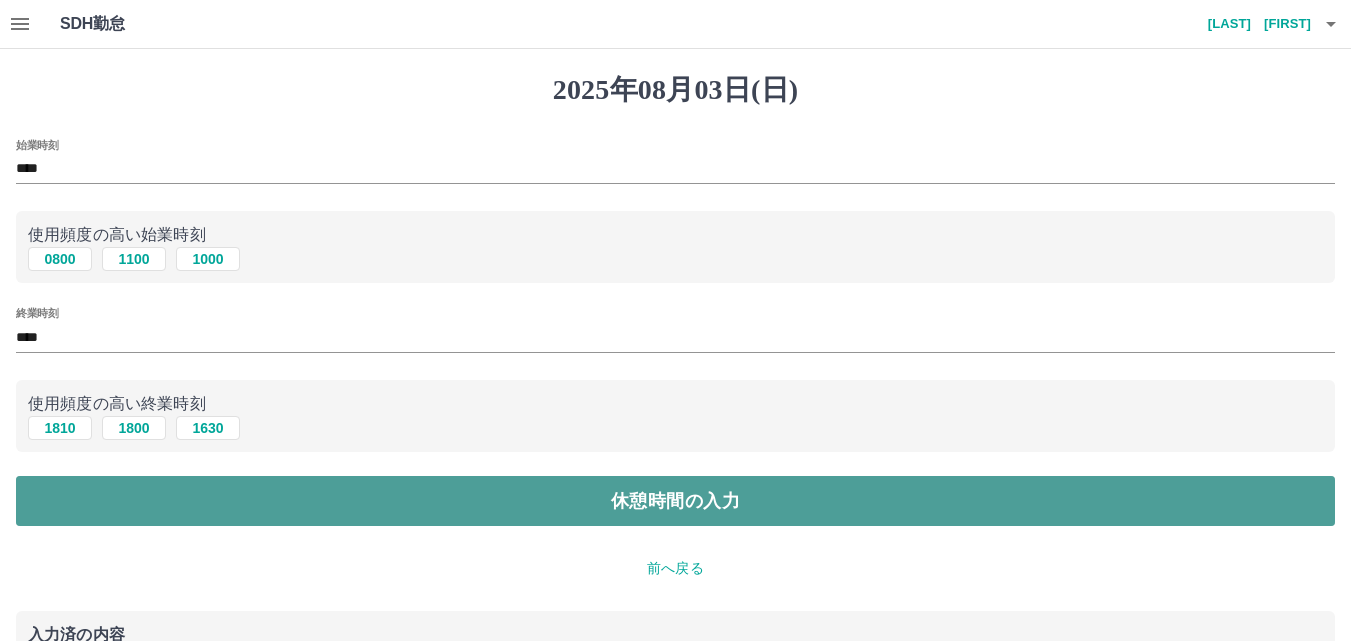 click on "休憩時間の入力" at bounding box center (675, 501) 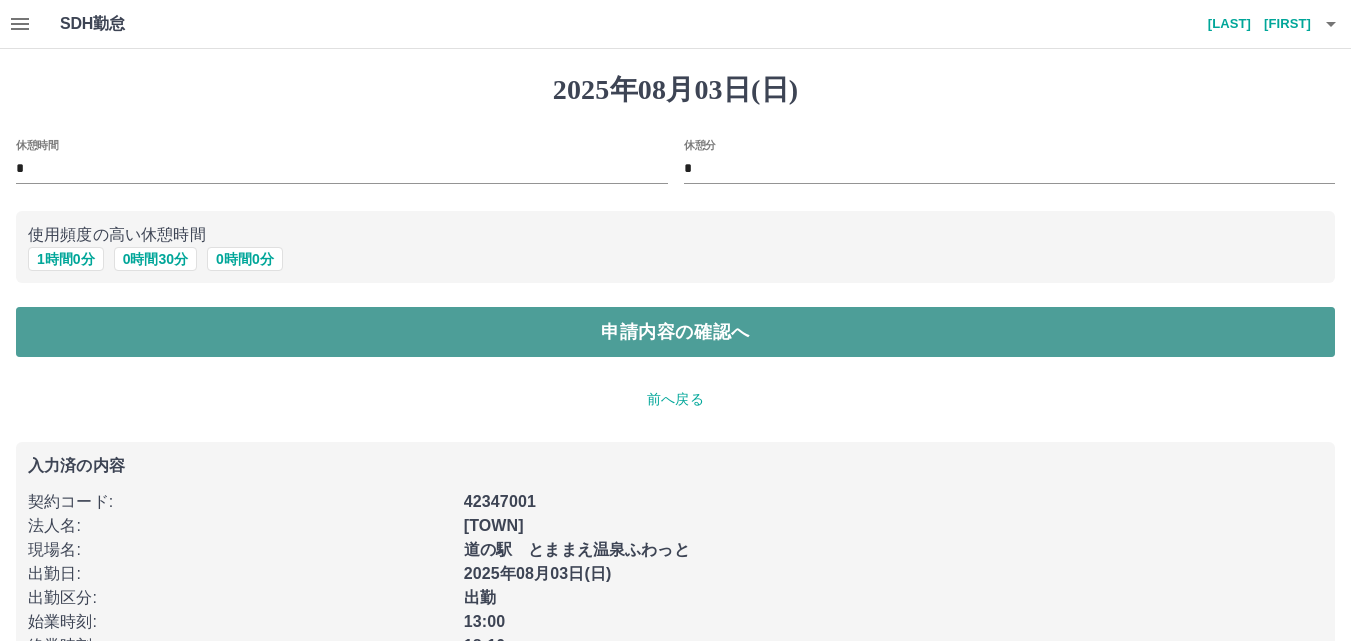 click on "申請内容の確認へ" at bounding box center [675, 332] 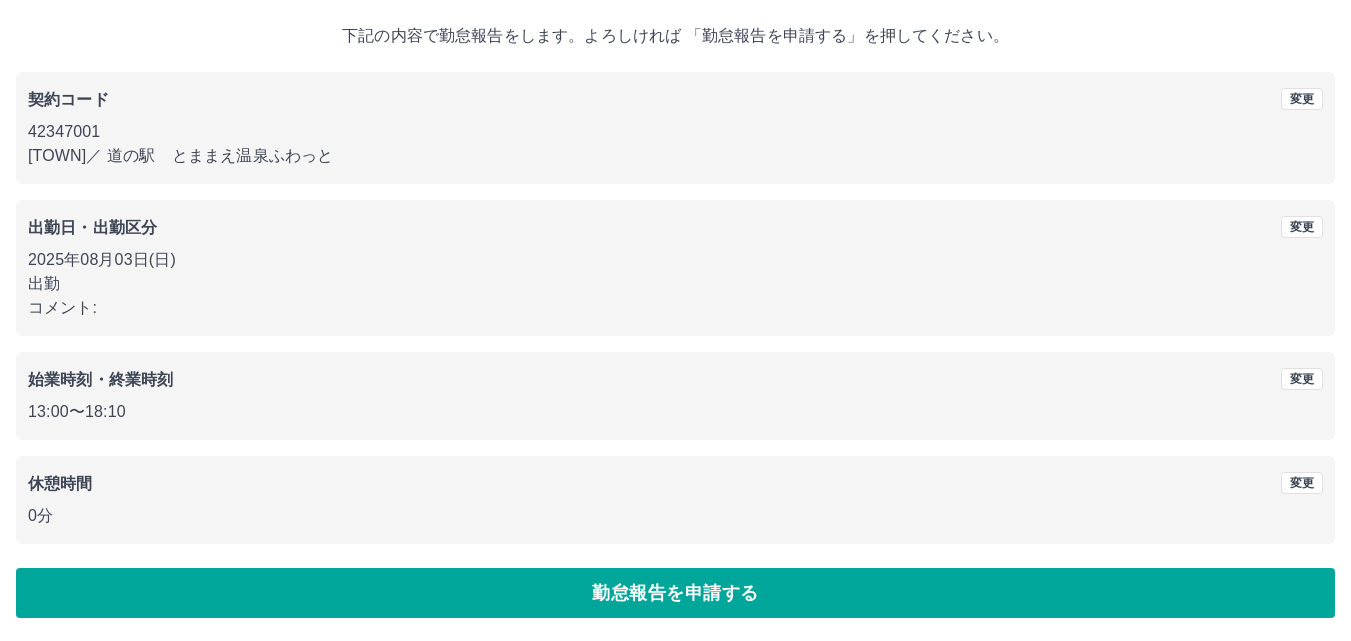 scroll, scrollTop: 108, scrollLeft: 0, axis: vertical 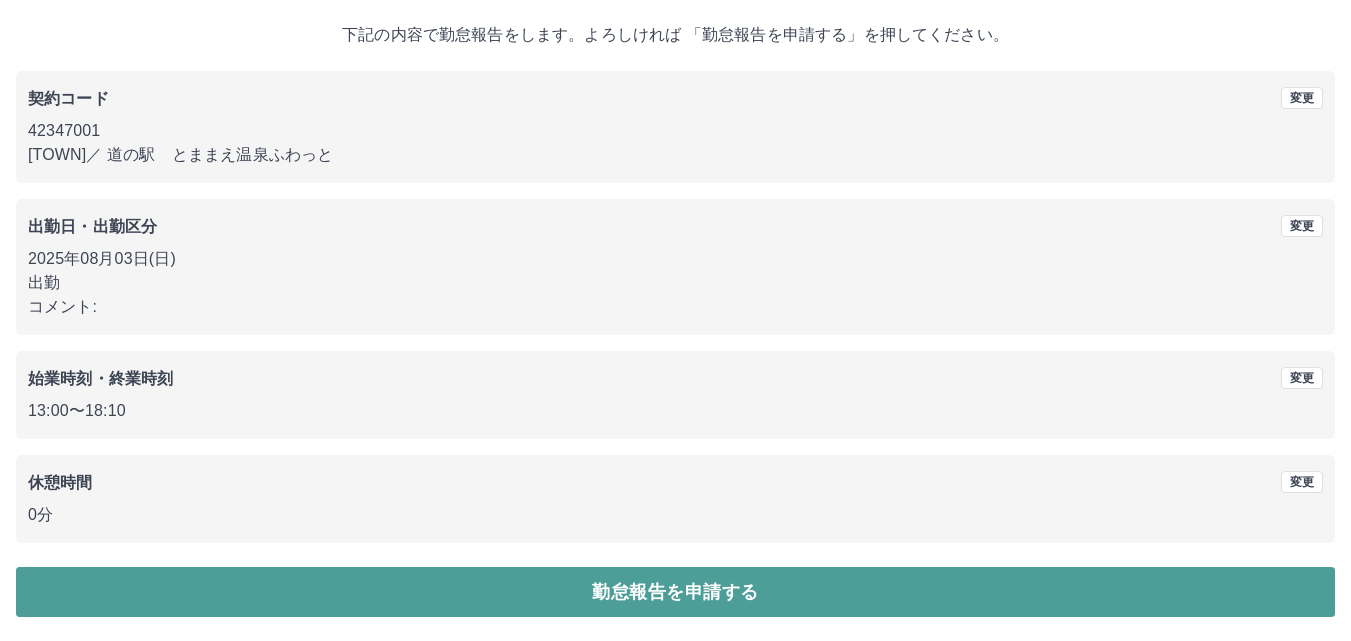 click on "勤怠報告を申請する" at bounding box center [675, 592] 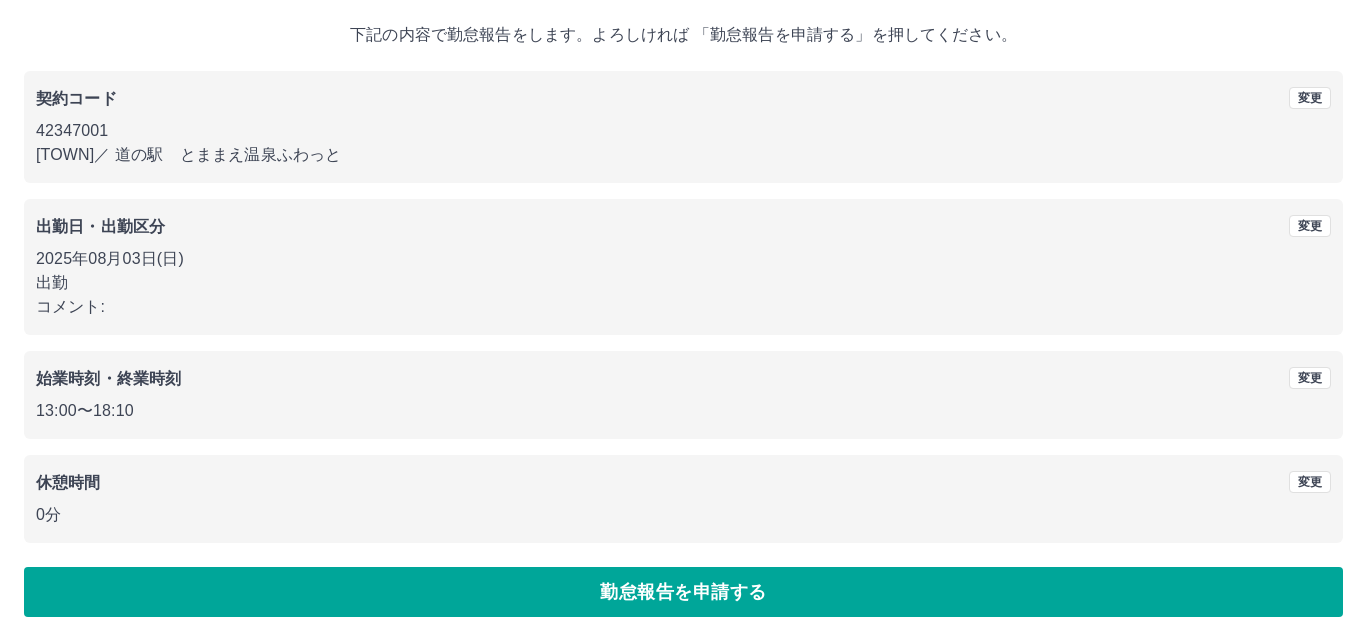 scroll, scrollTop: 0, scrollLeft: 0, axis: both 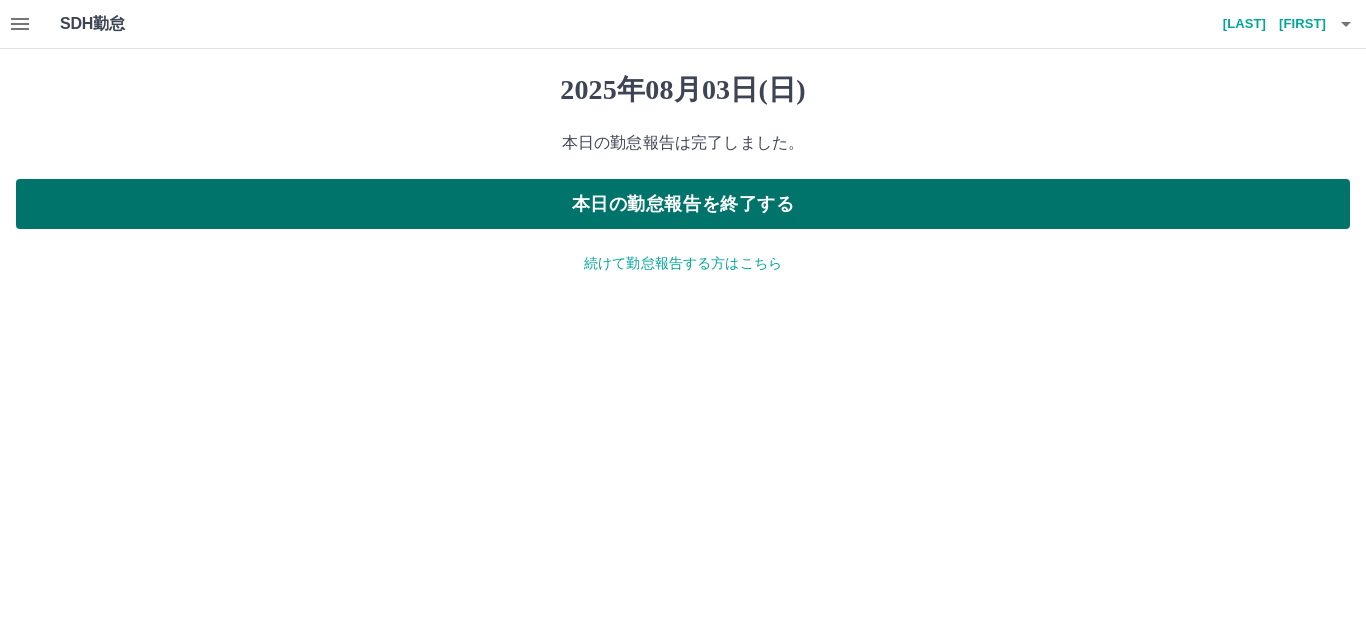 click on "本日の勤怠報告を終了する" at bounding box center [683, 204] 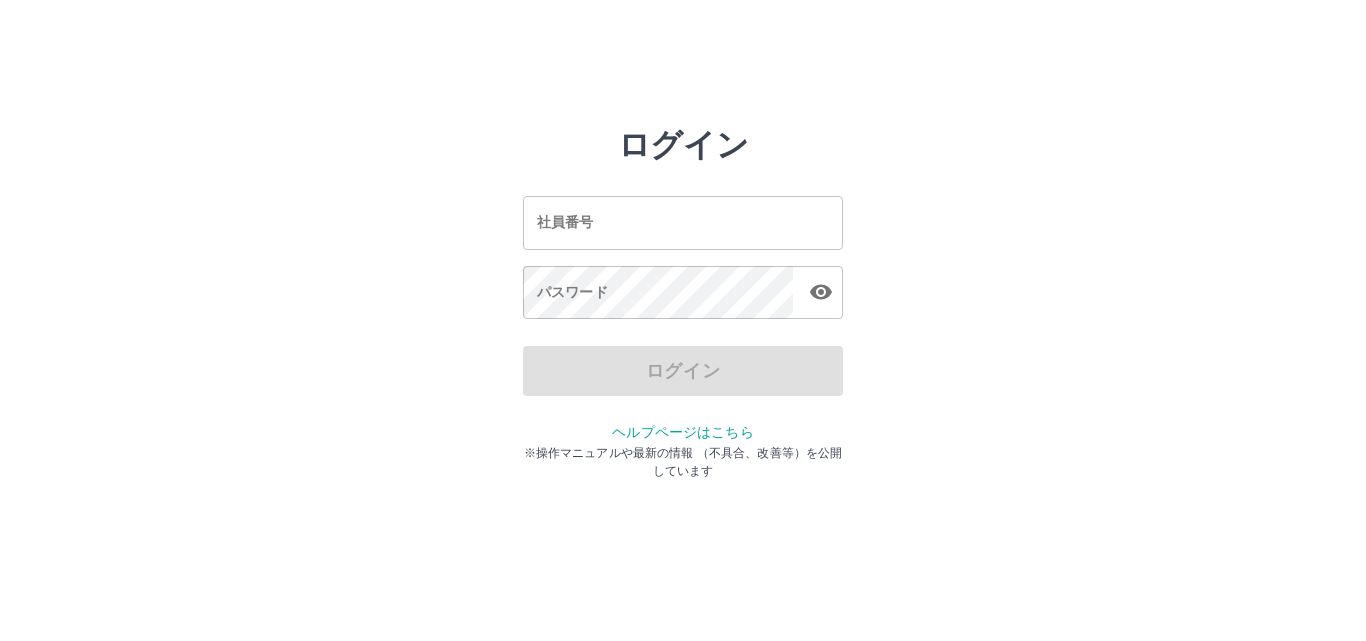scroll, scrollTop: 0, scrollLeft: 0, axis: both 